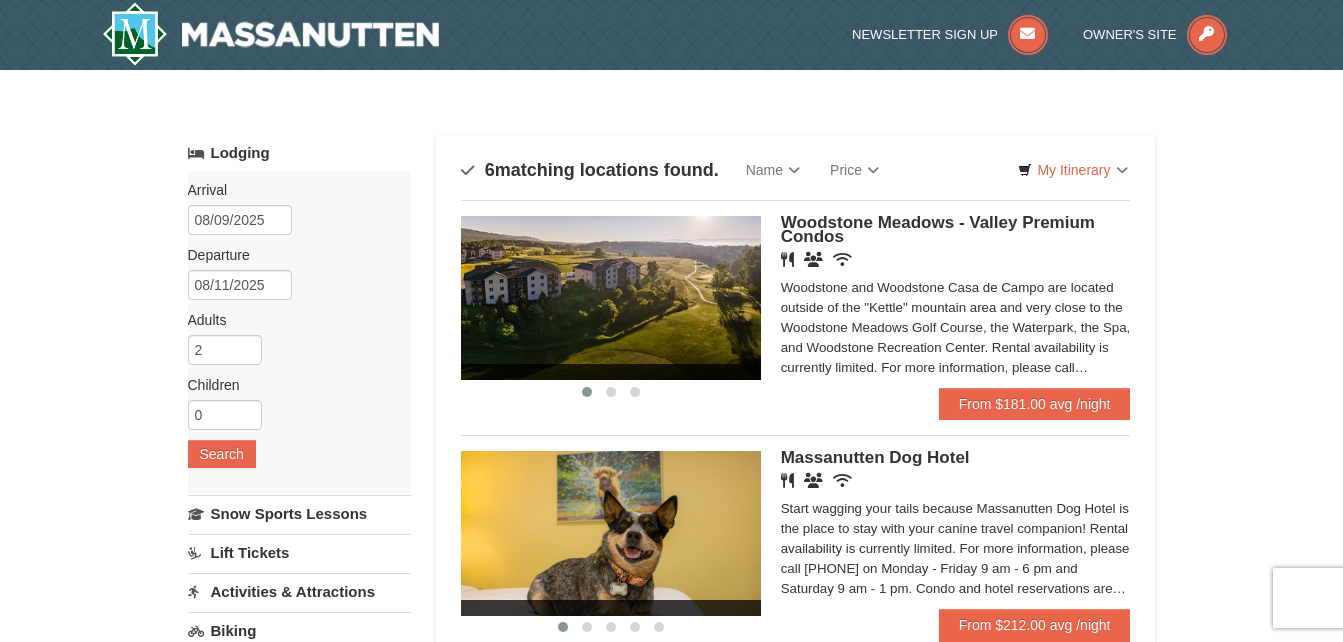 scroll, scrollTop: 0, scrollLeft: 0, axis: both 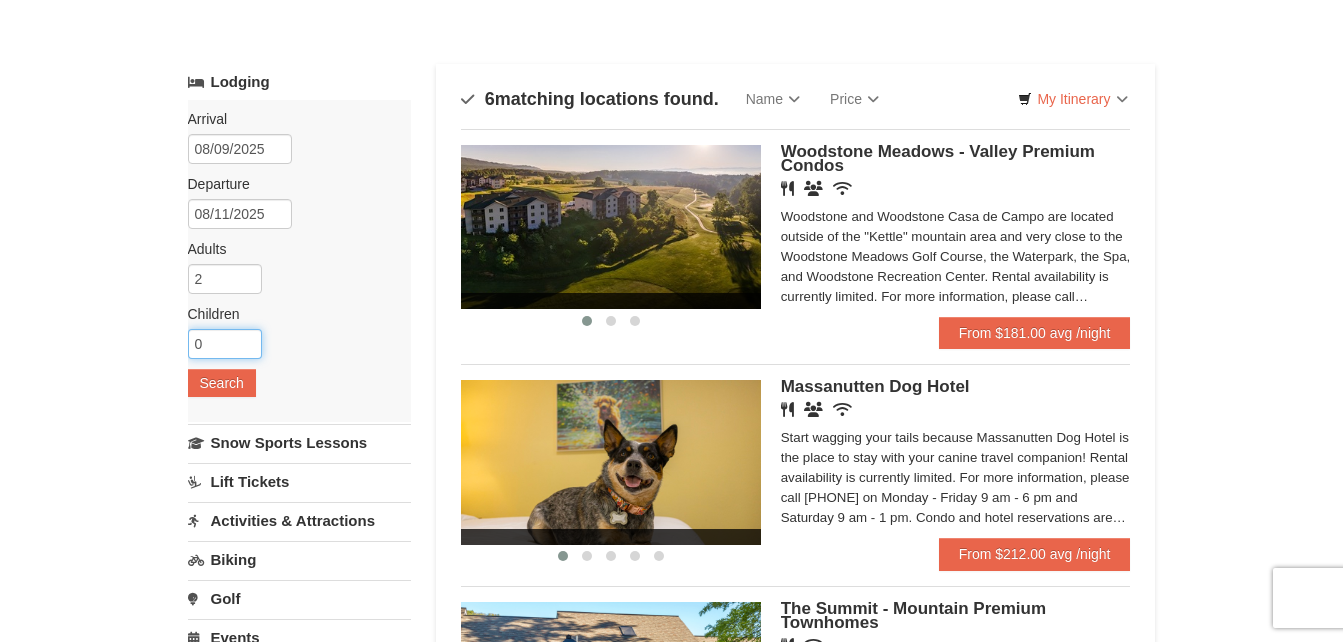 click on "0" at bounding box center (225, 344) 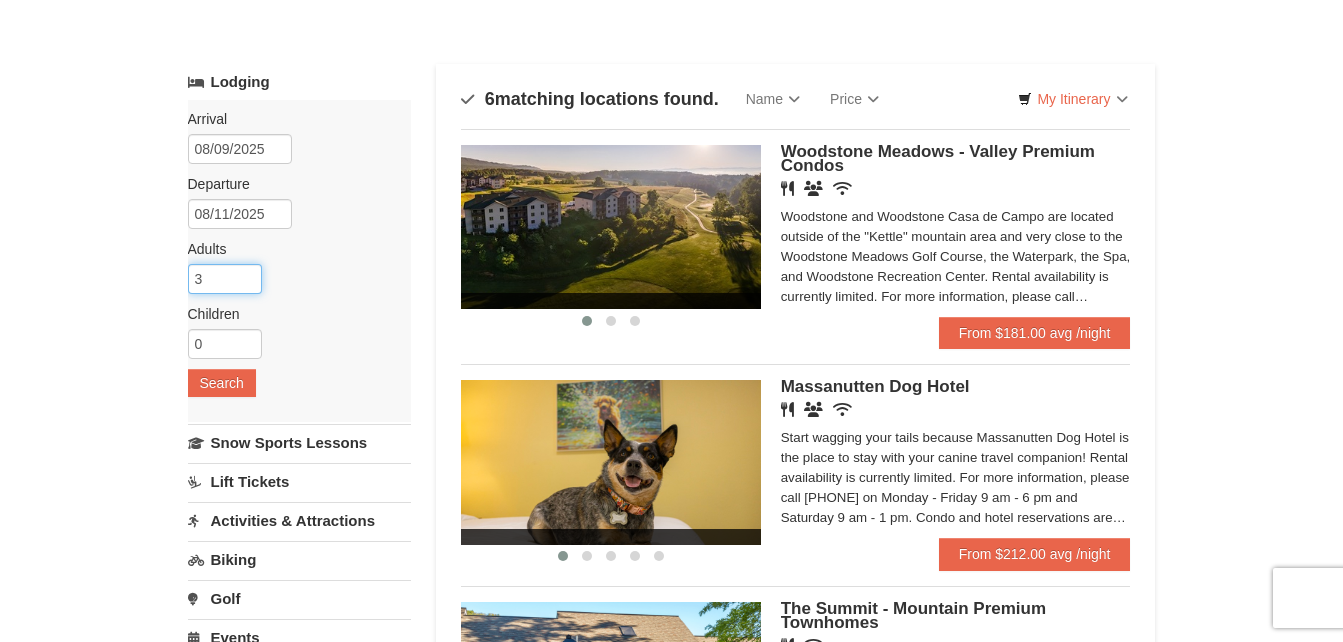 type on "3" 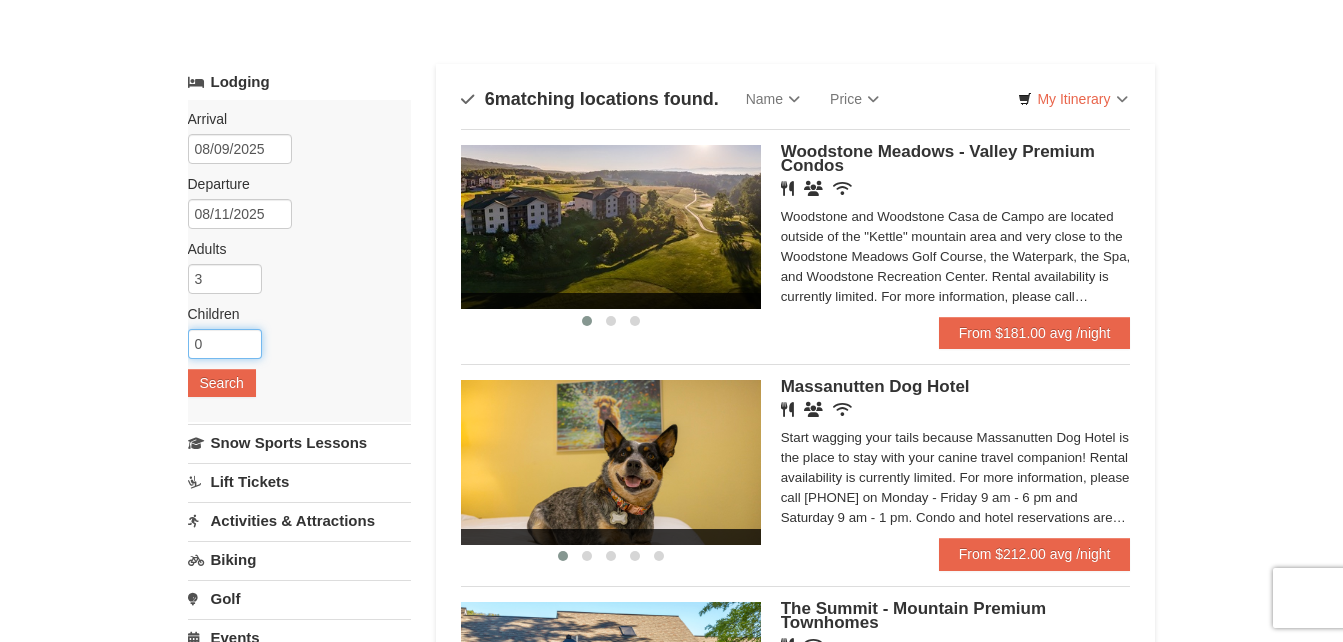 click on "0" at bounding box center [225, 344] 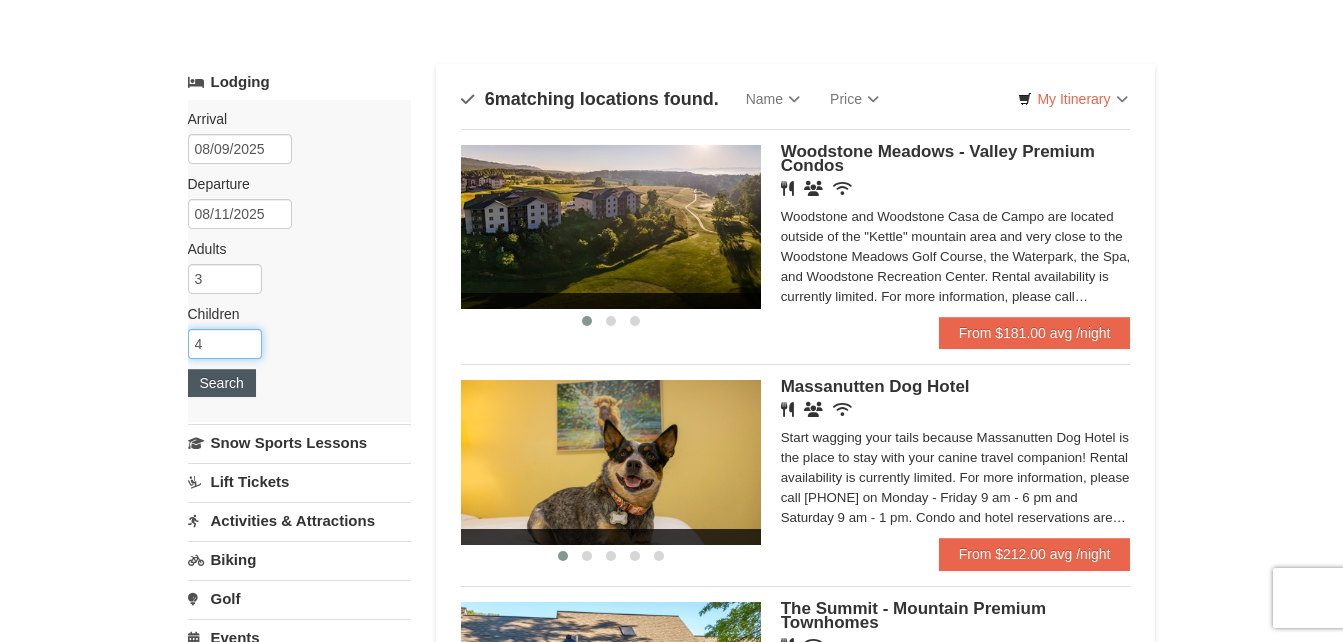 type on "4" 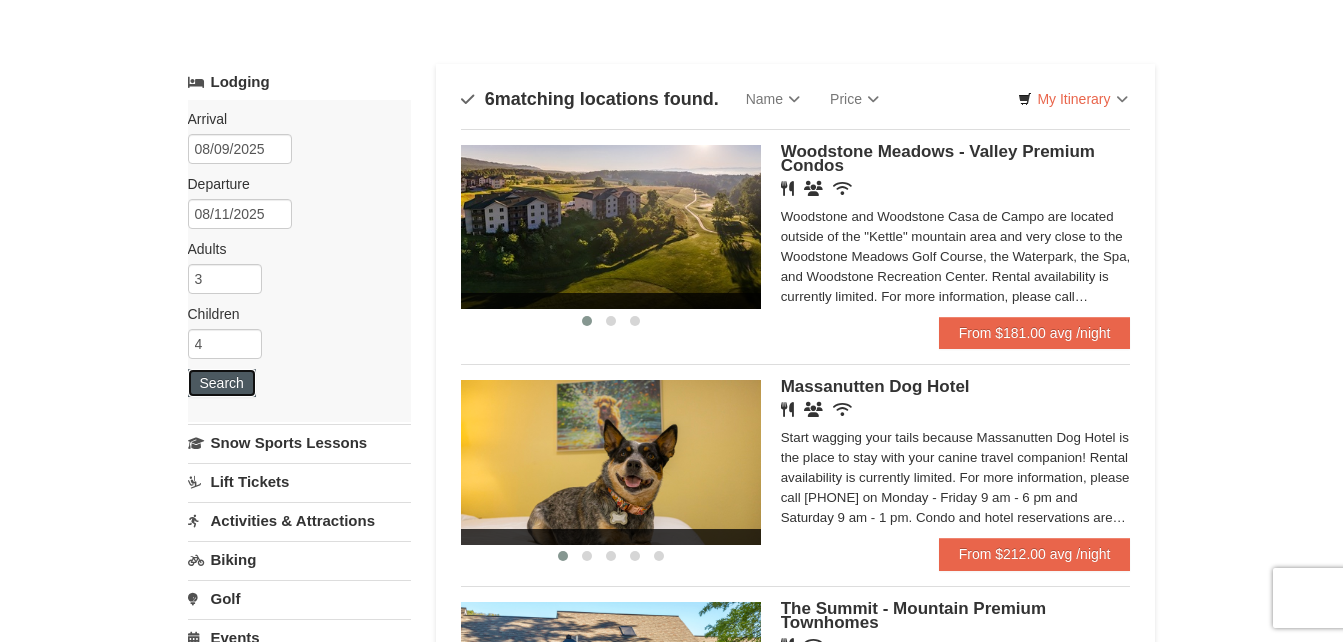 click on "Search" at bounding box center [222, 383] 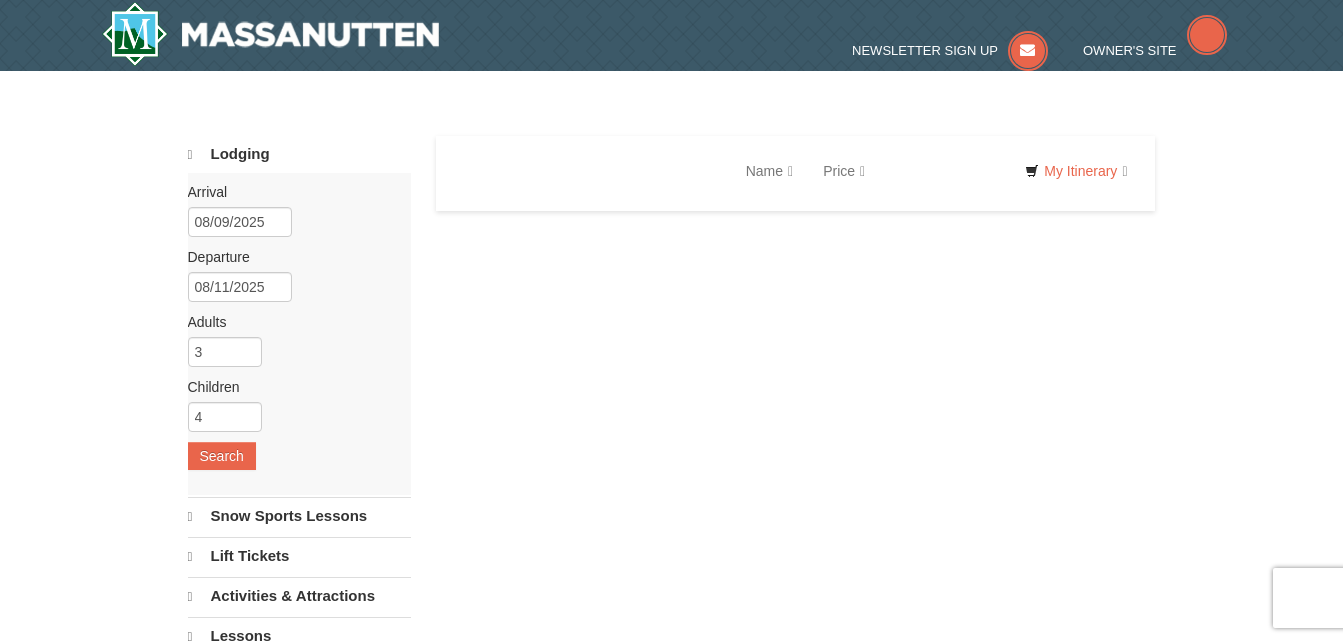 scroll, scrollTop: 0, scrollLeft: 0, axis: both 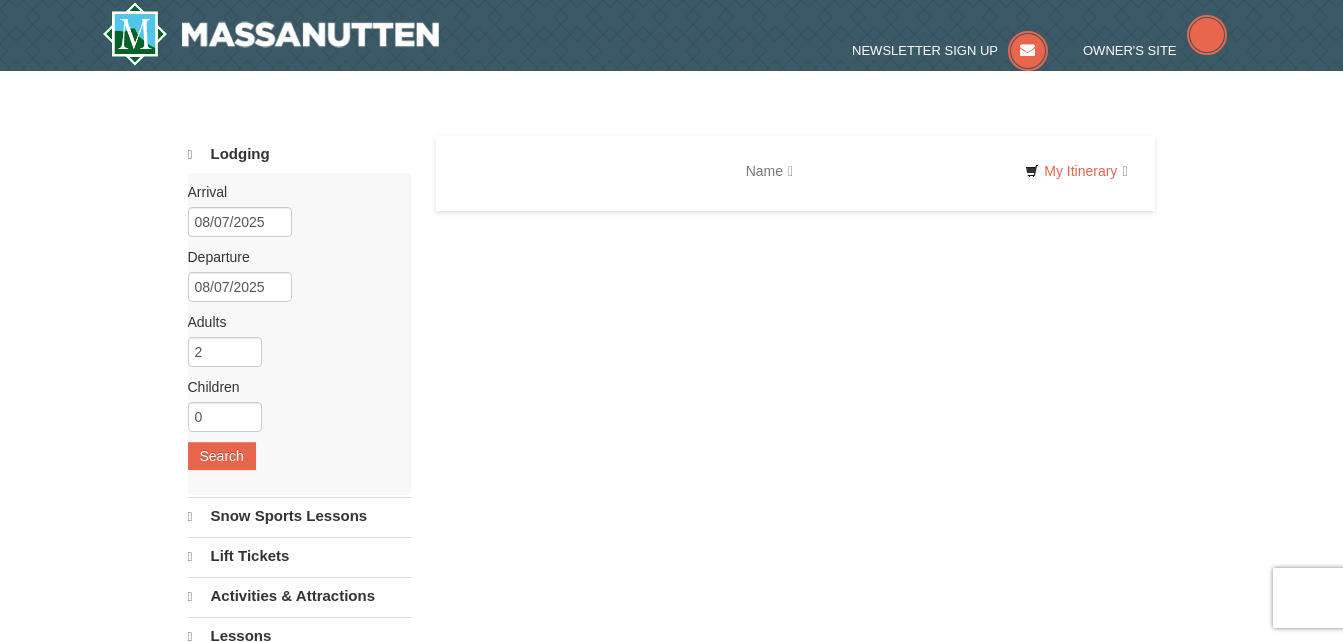 type 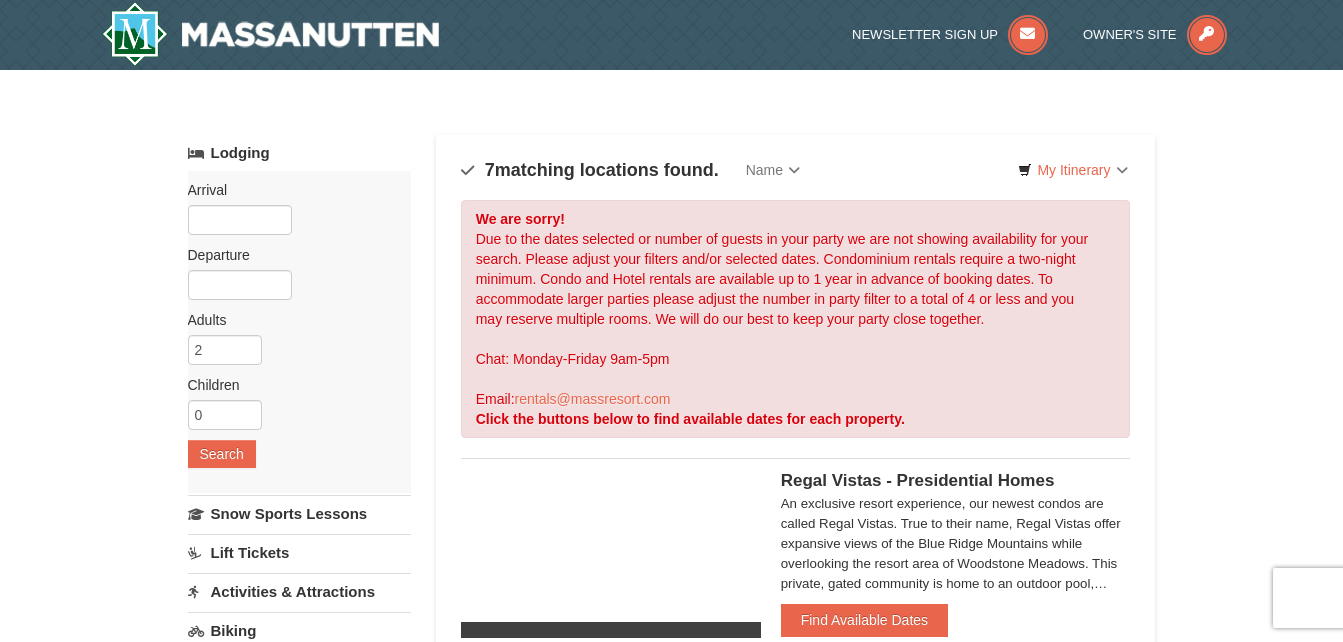scroll, scrollTop: 0, scrollLeft: 0, axis: both 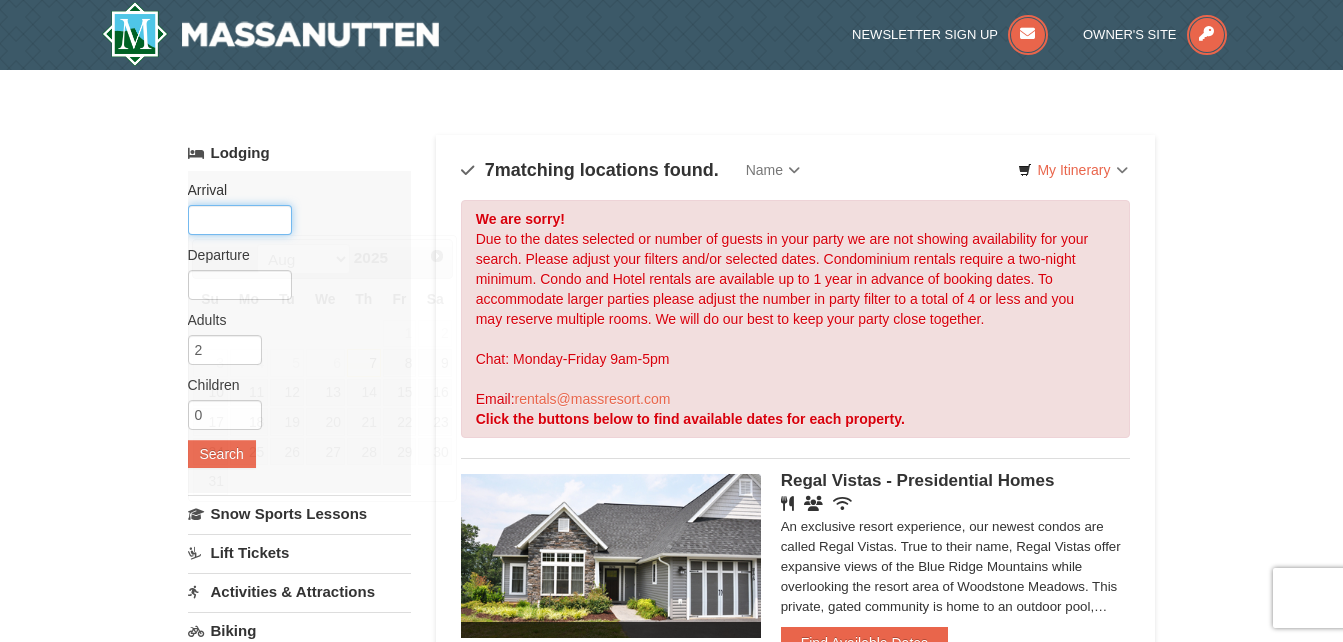 click at bounding box center [240, 220] 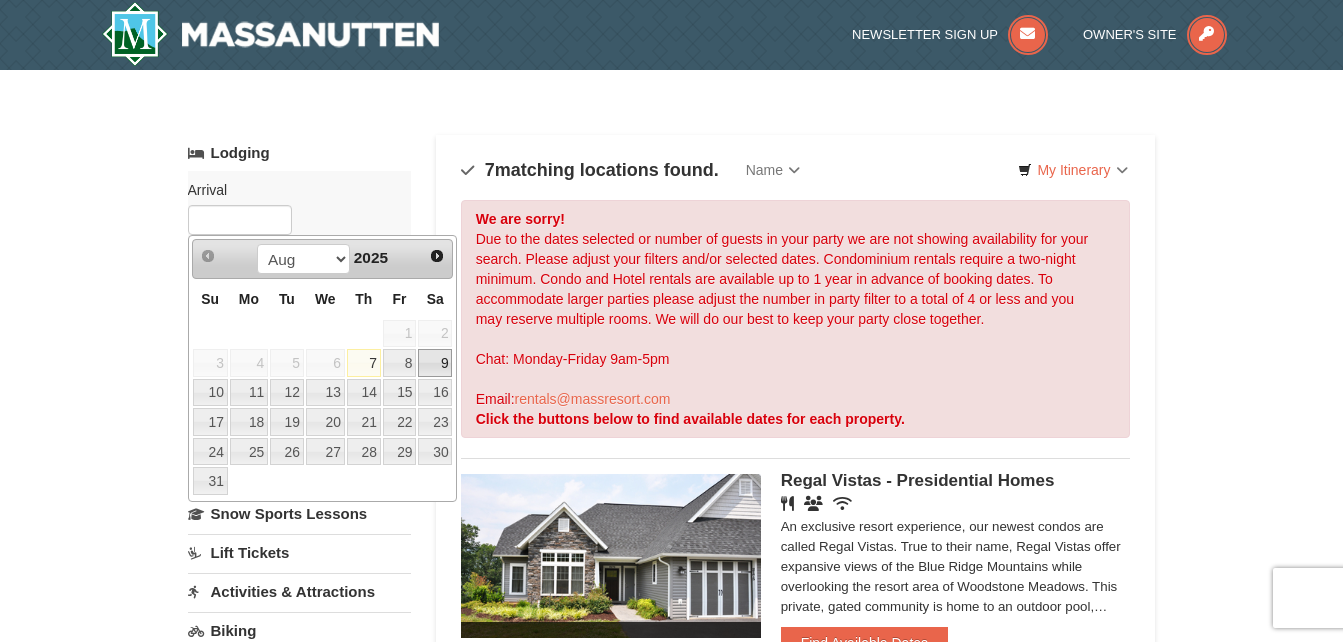 click on "9" at bounding box center (435, 363) 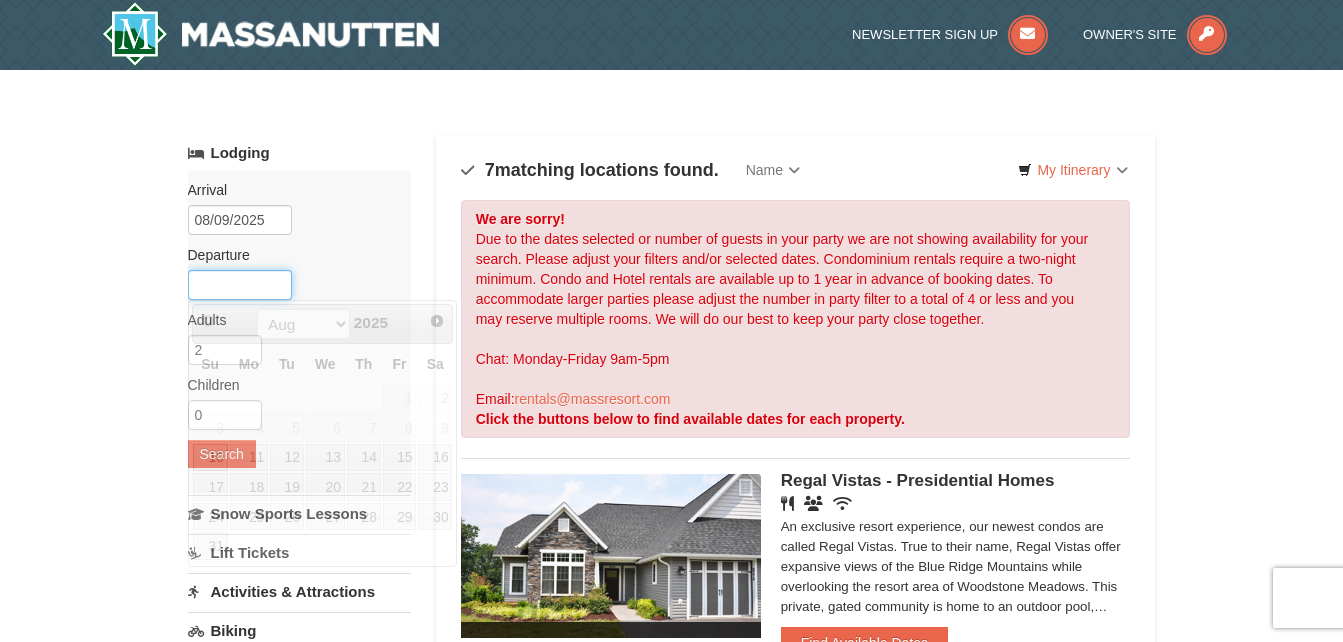 click at bounding box center [240, 285] 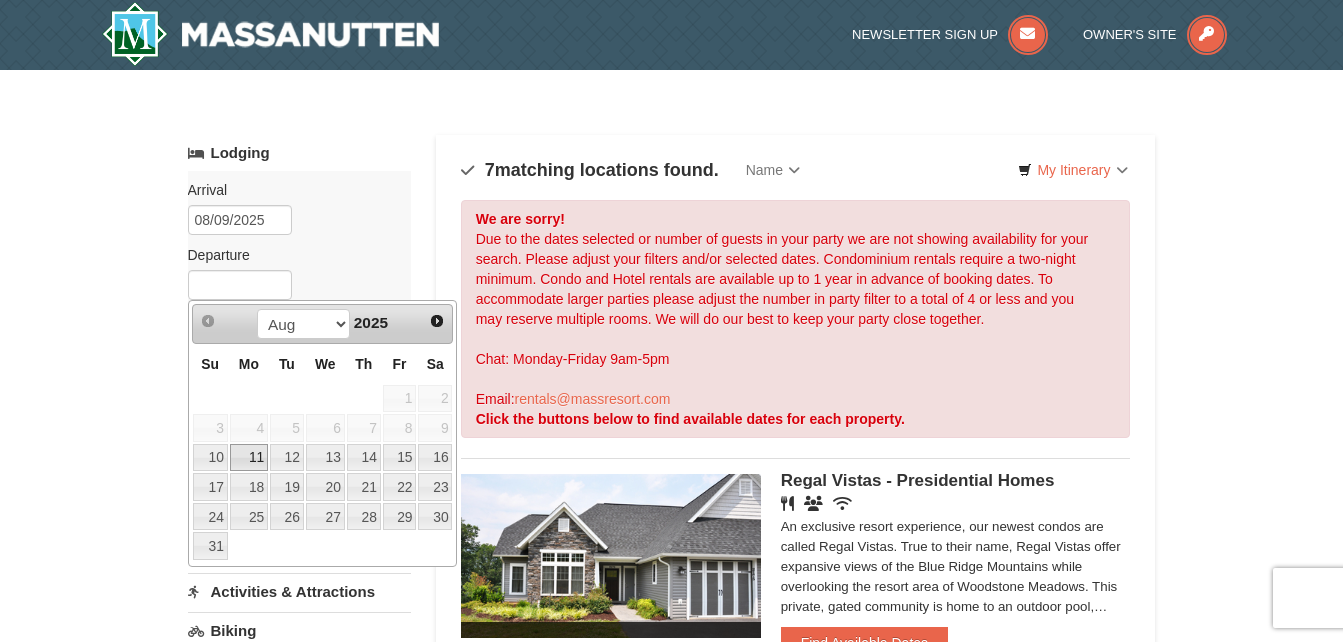 click on "11" at bounding box center [249, 458] 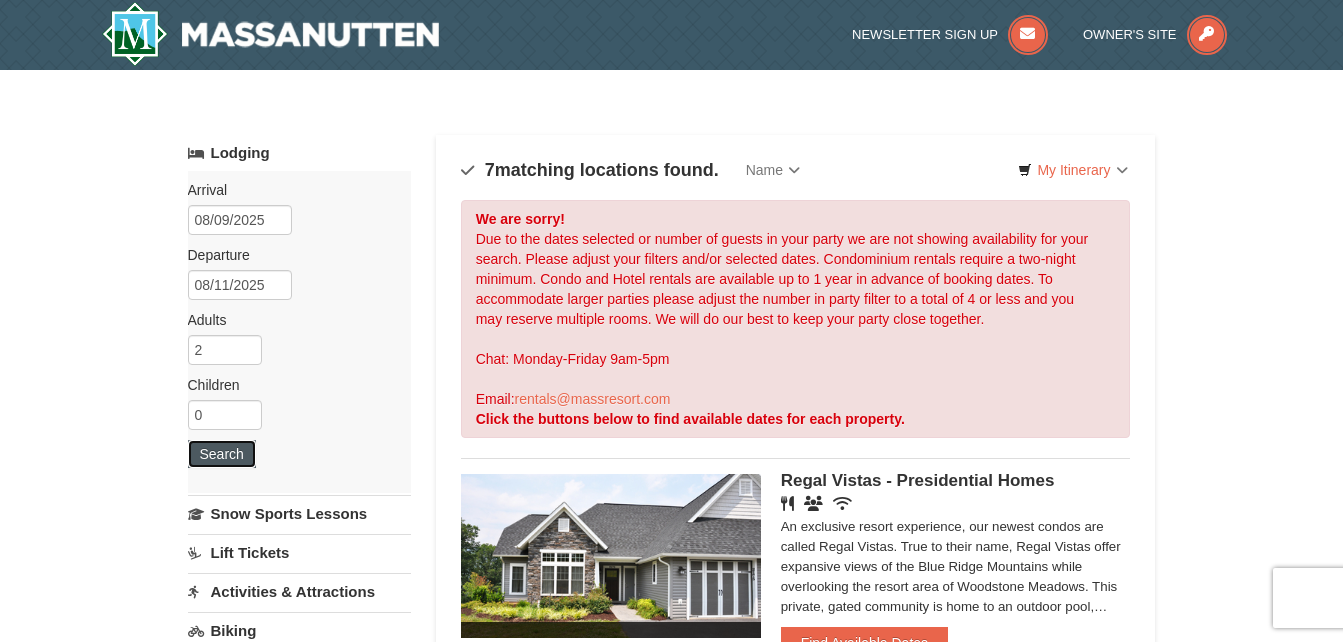 click on "Search" at bounding box center (222, 454) 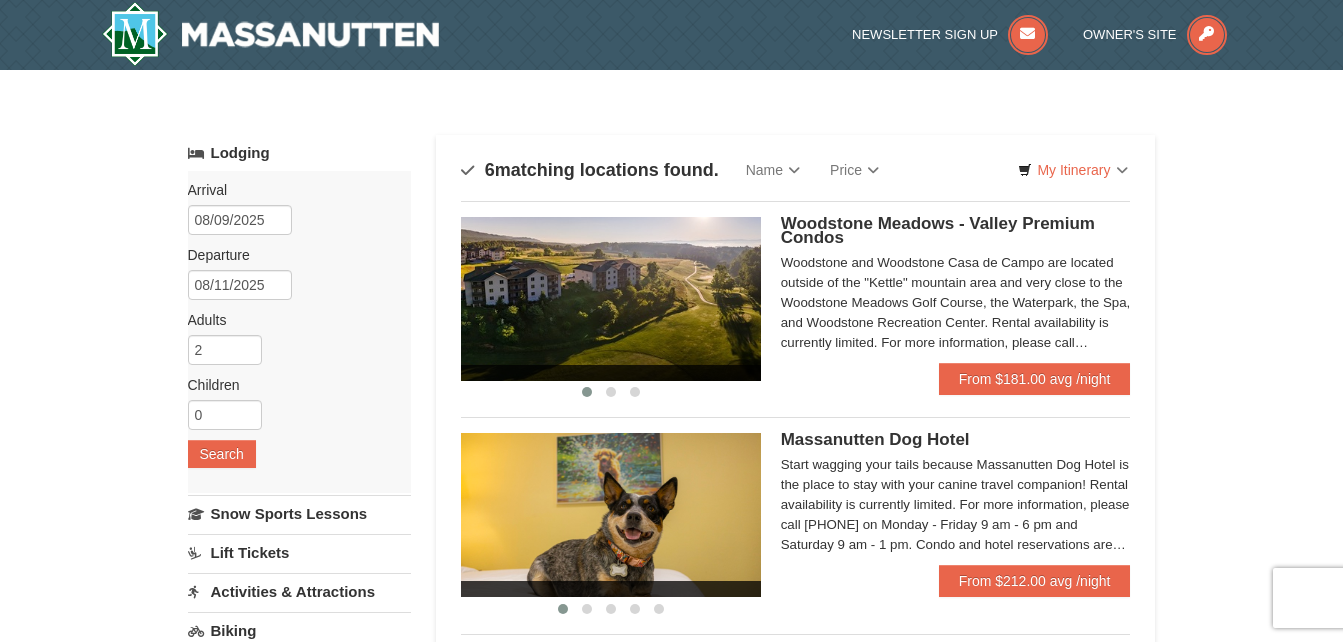 scroll, scrollTop: 0, scrollLeft: 0, axis: both 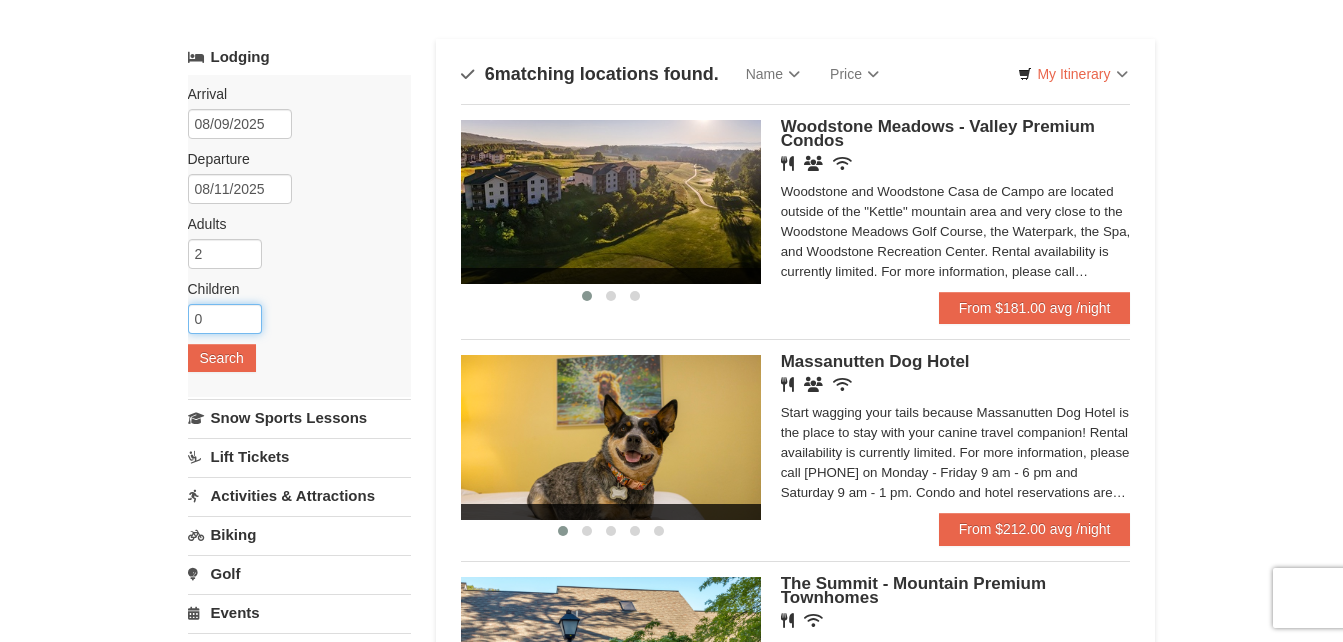 click on "0" at bounding box center [225, 319] 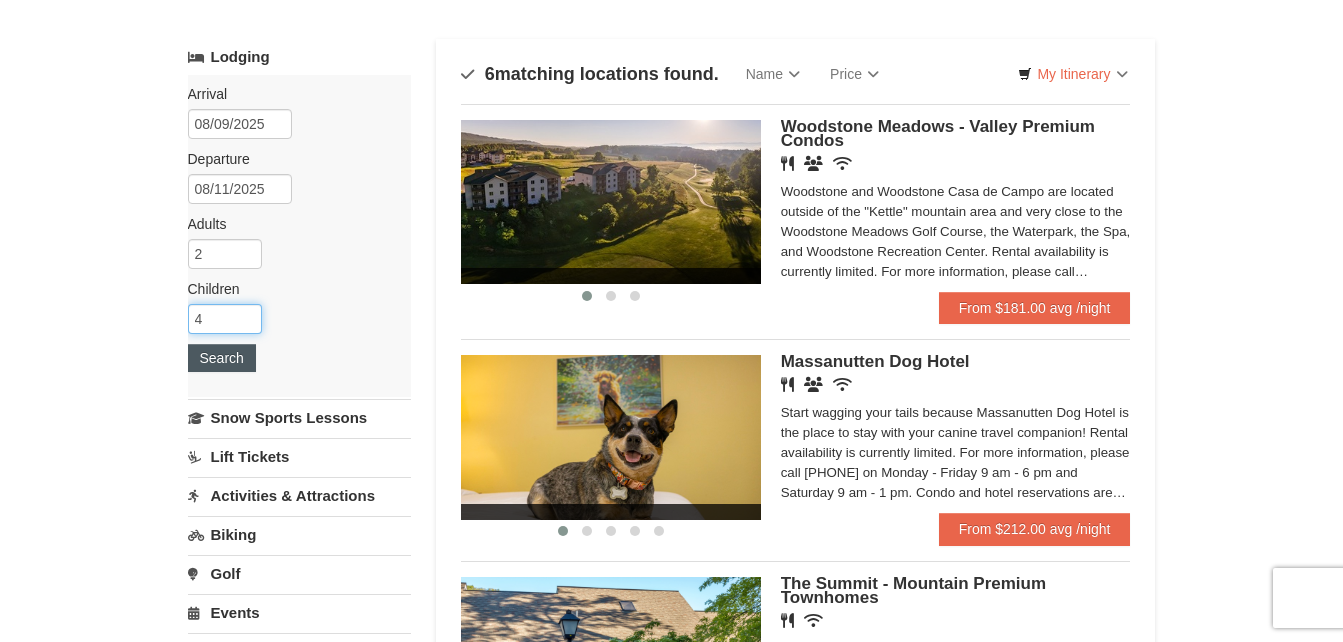 type on "4" 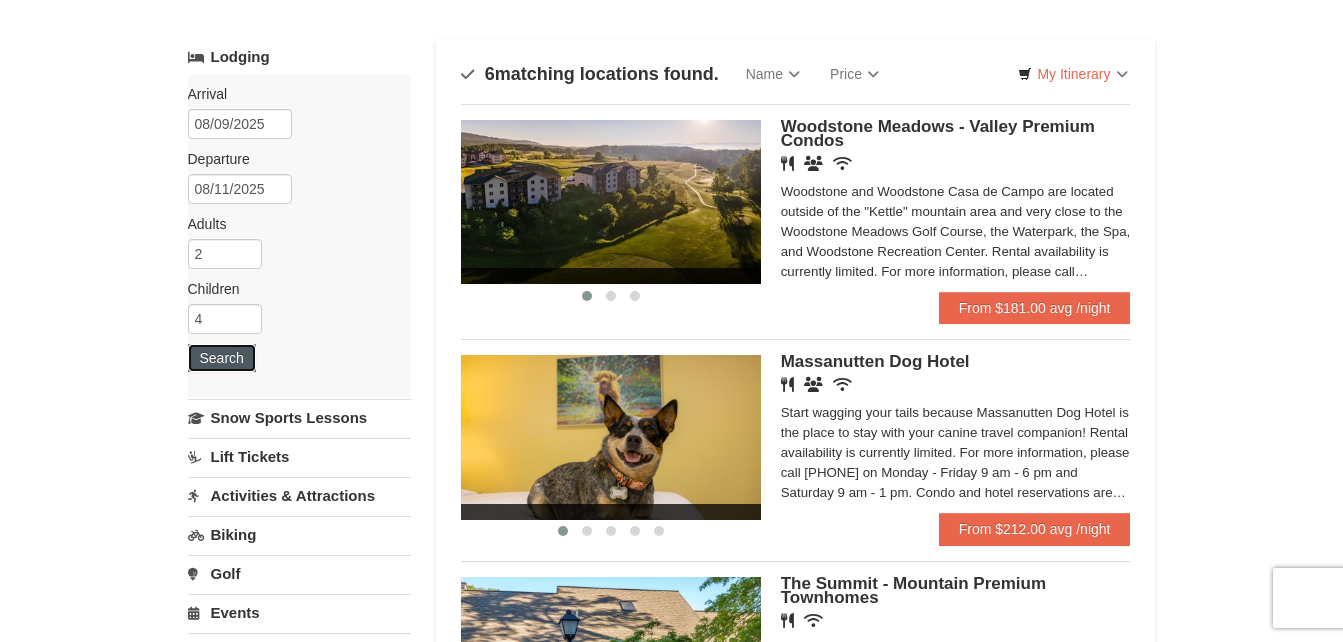 click on "Search" at bounding box center (222, 358) 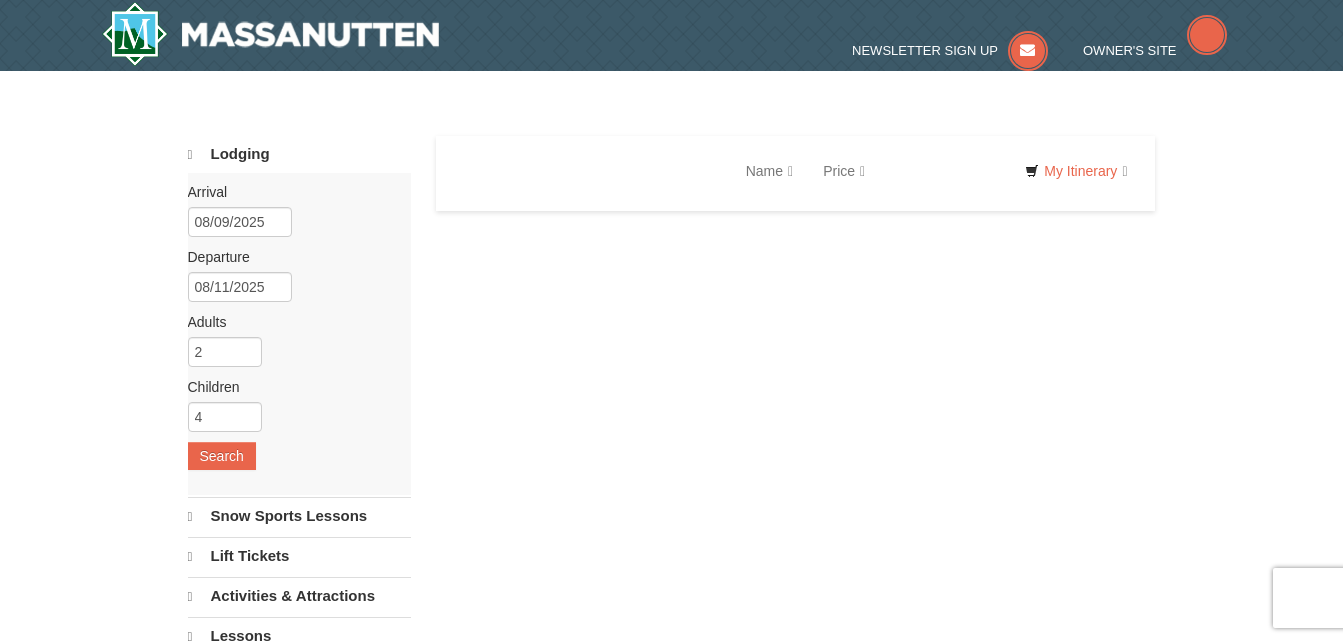scroll, scrollTop: 0, scrollLeft: 0, axis: both 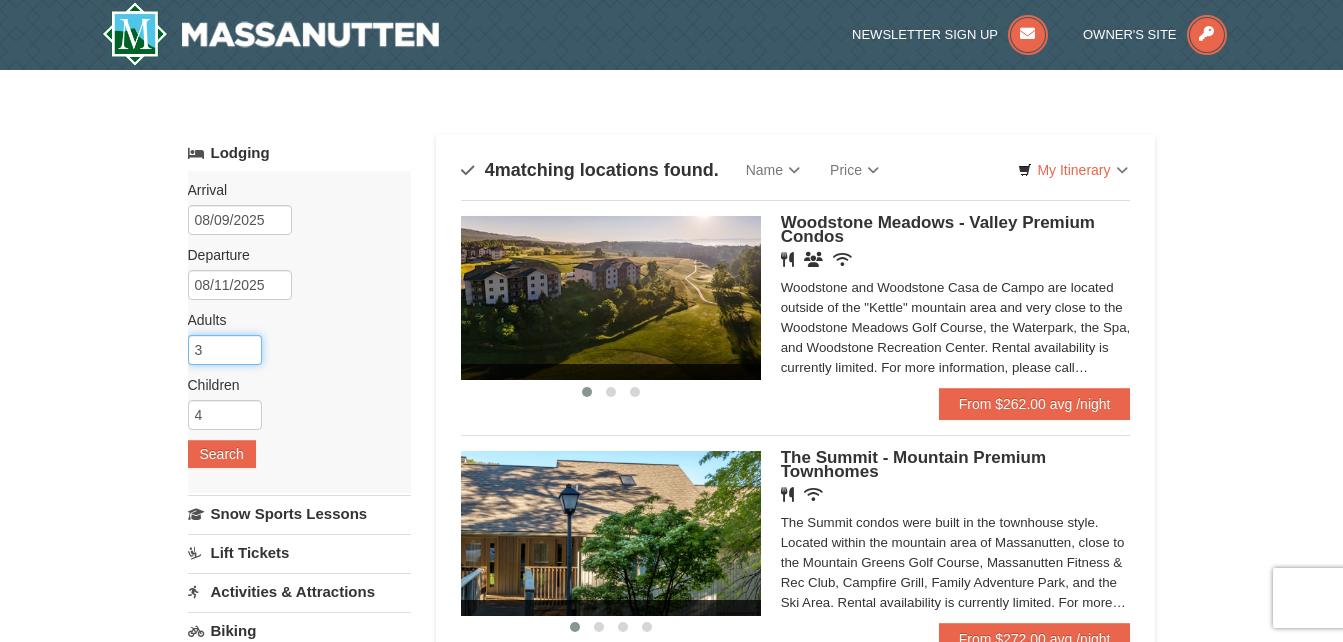 type on "3" 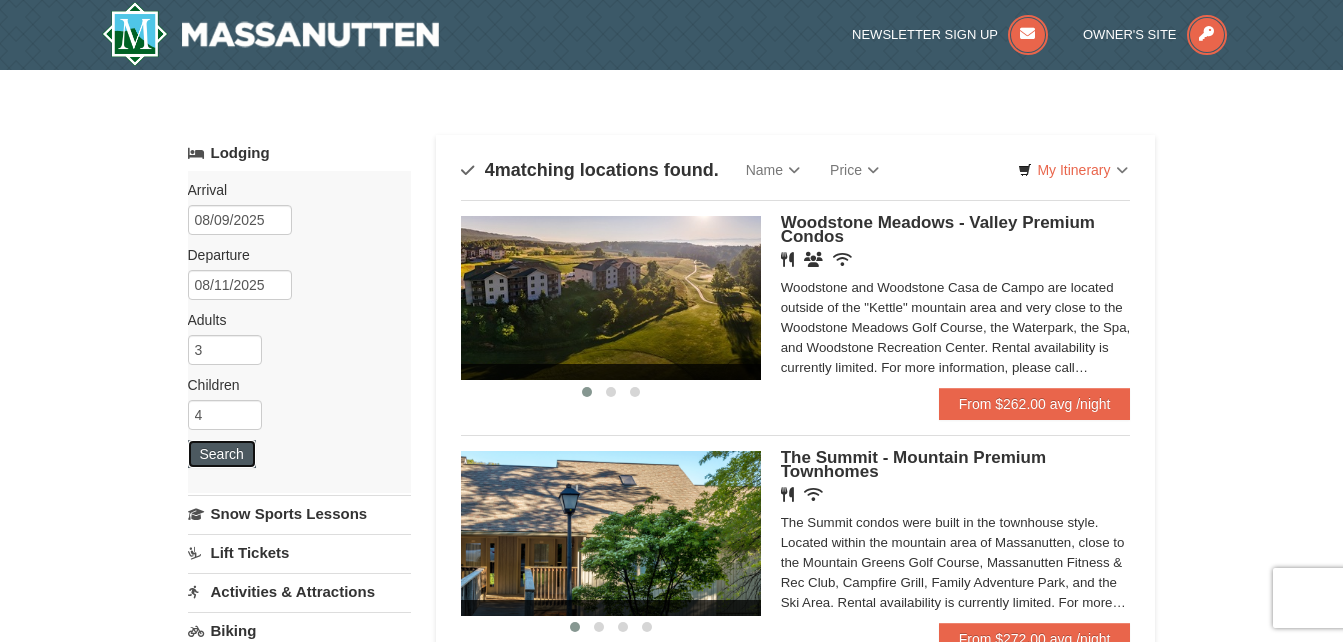click on "Search" at bounding box center [222, 454] 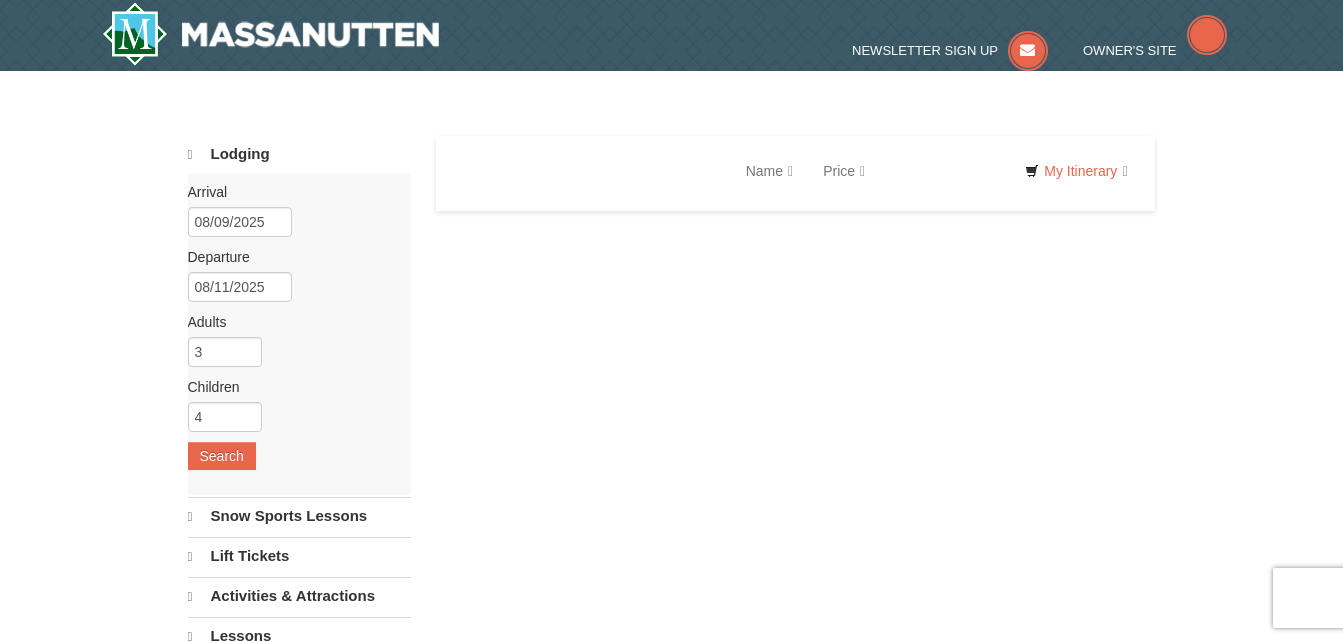 scroll, scrollTop: 0, scrollLeft: 0, axis: both 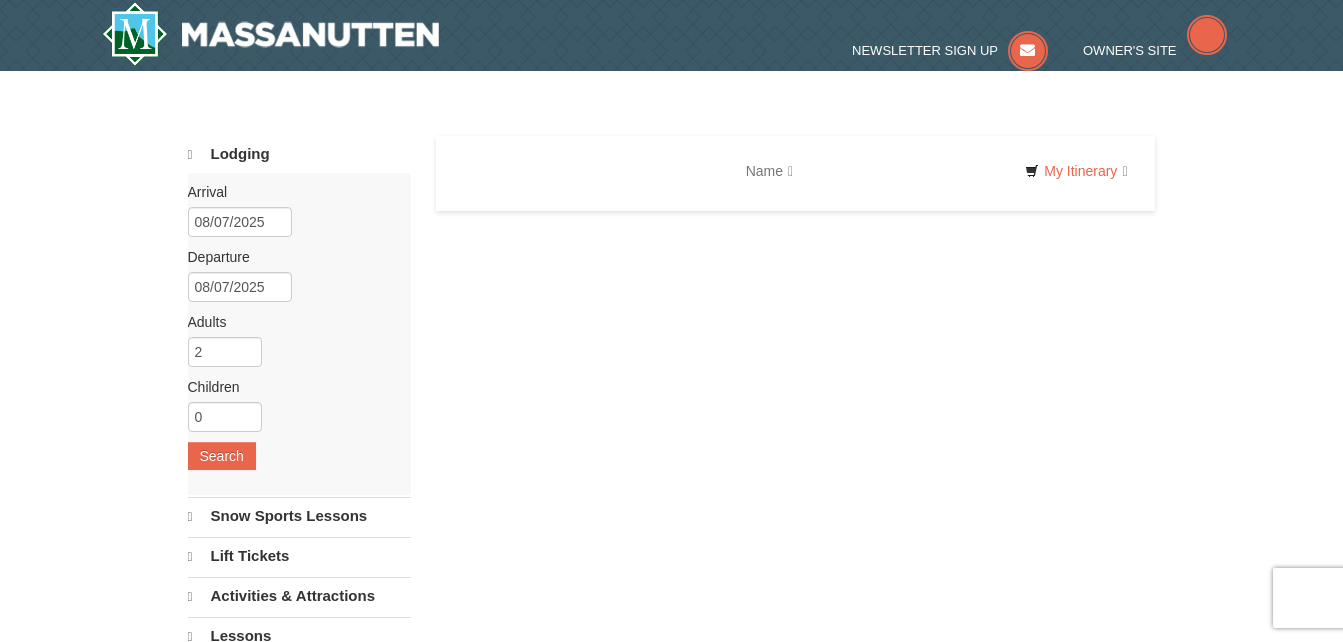 type 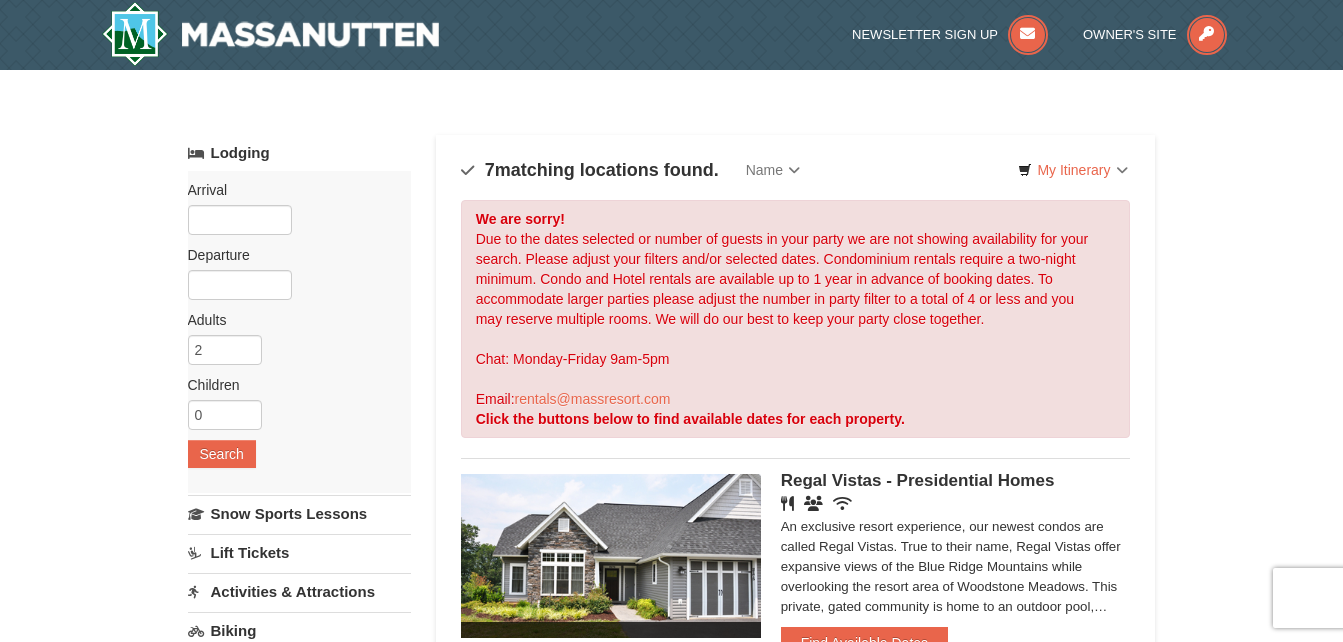 scroll, scrollTop: 0, scrollLeft: 0, axis: both 